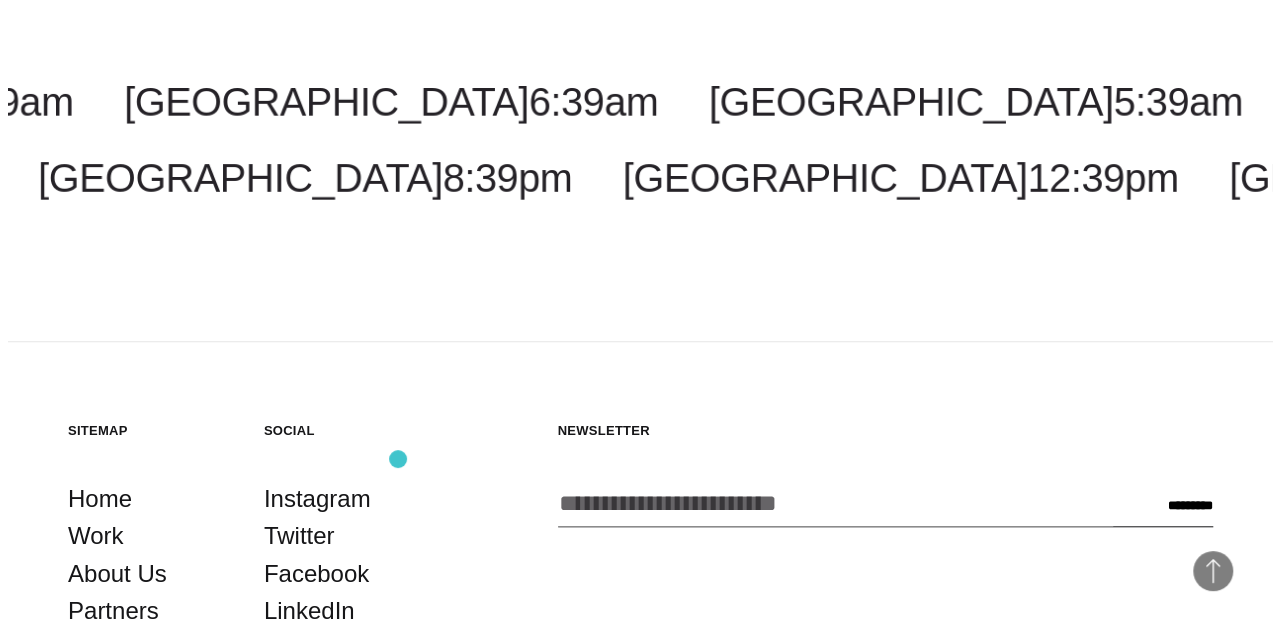 scroll, scrollTop: 4500, scrollLeft: 0, axis: vertical 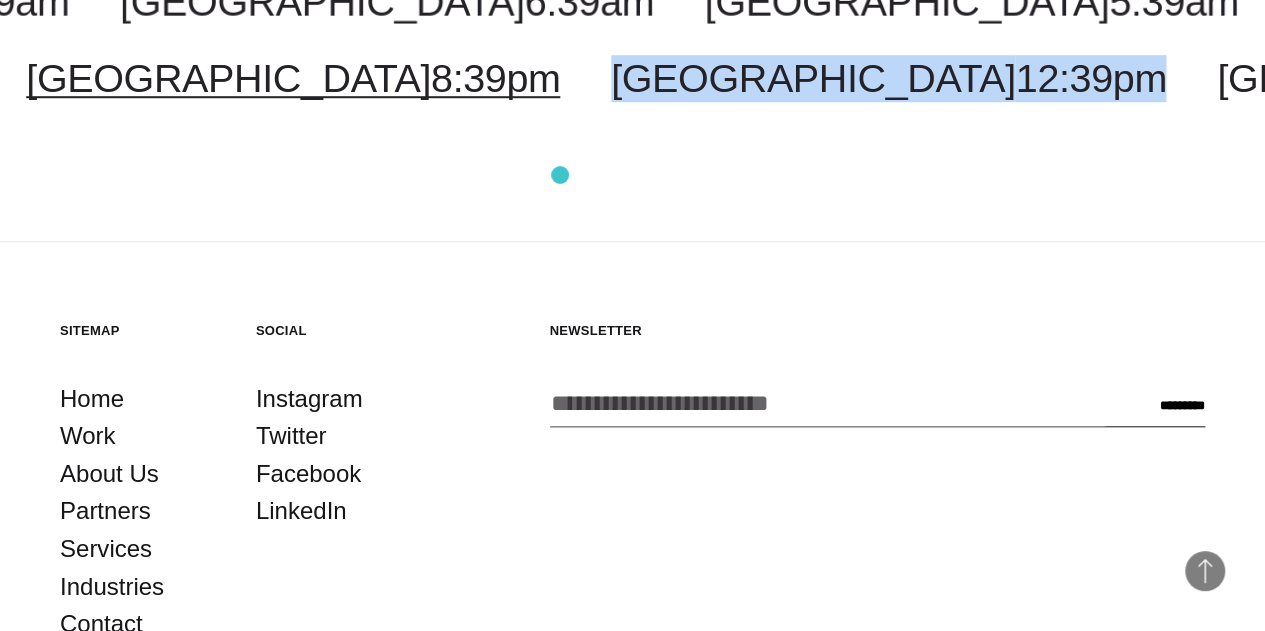drag, startPoint x: 903, startPoint y: 160, endPoint x: 540, endPoint y: 197, distance: 364.8808 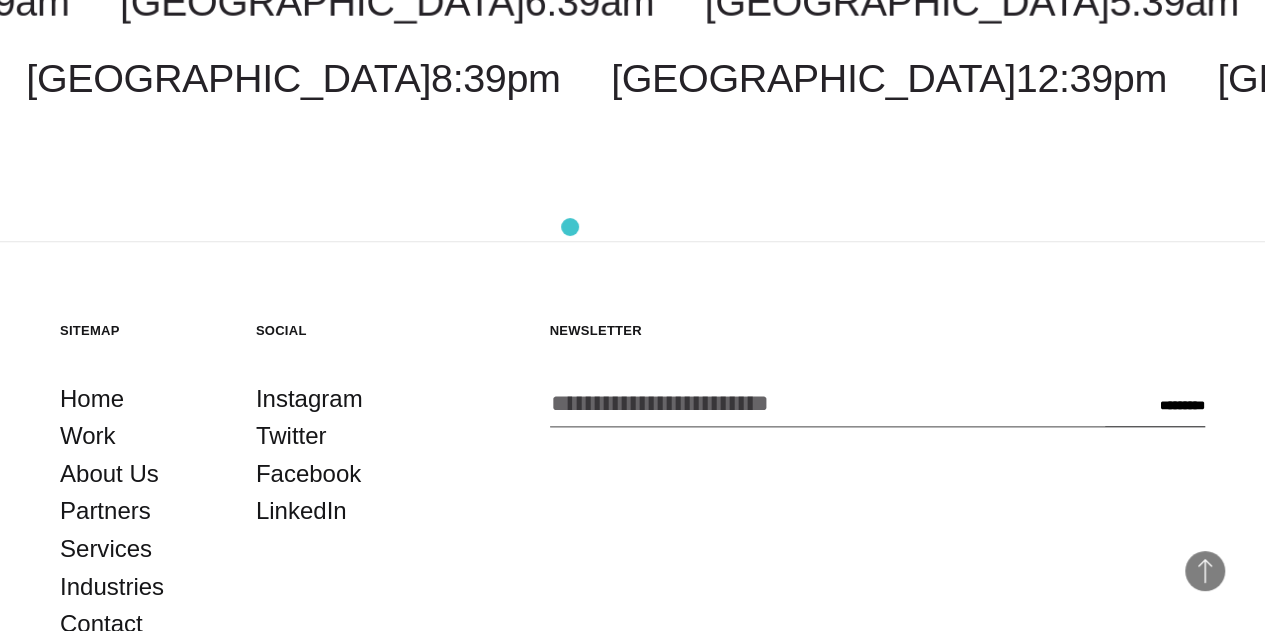 click on "Costa Rica
5:39am
Malaysia
7:39pm
New York
7:39am
Toronto
7:39am
New Jersey
7:39am
Chicago
6:39am
Costa Rica
5:39am
Malaysia
7:39pm
New York
7:39am" at bounding box center [632, 40] 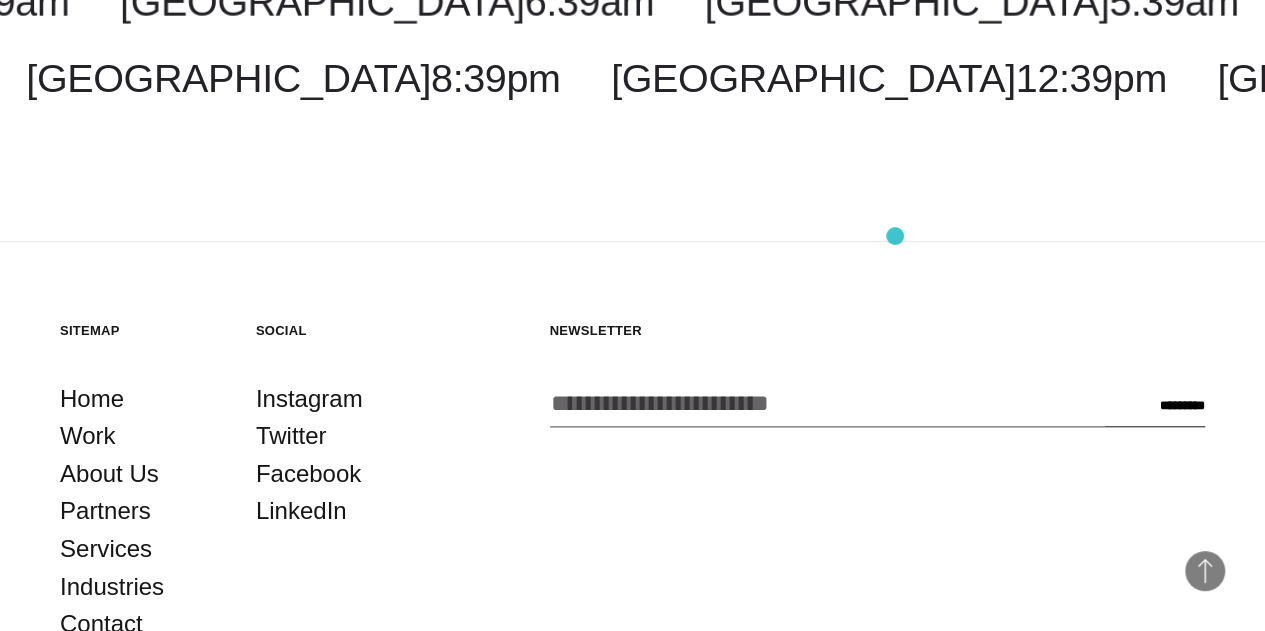 click on "Costa Rica
5:39am
Malaysia
7:39pm
New York
7:39am
Toronto
7:39am
New Jersey
7:39am
Chicago
6:39am
Costa Rica
5:39am
Malaysia
7:39pm
New York
7:39am" at bounding box center (632, 40) 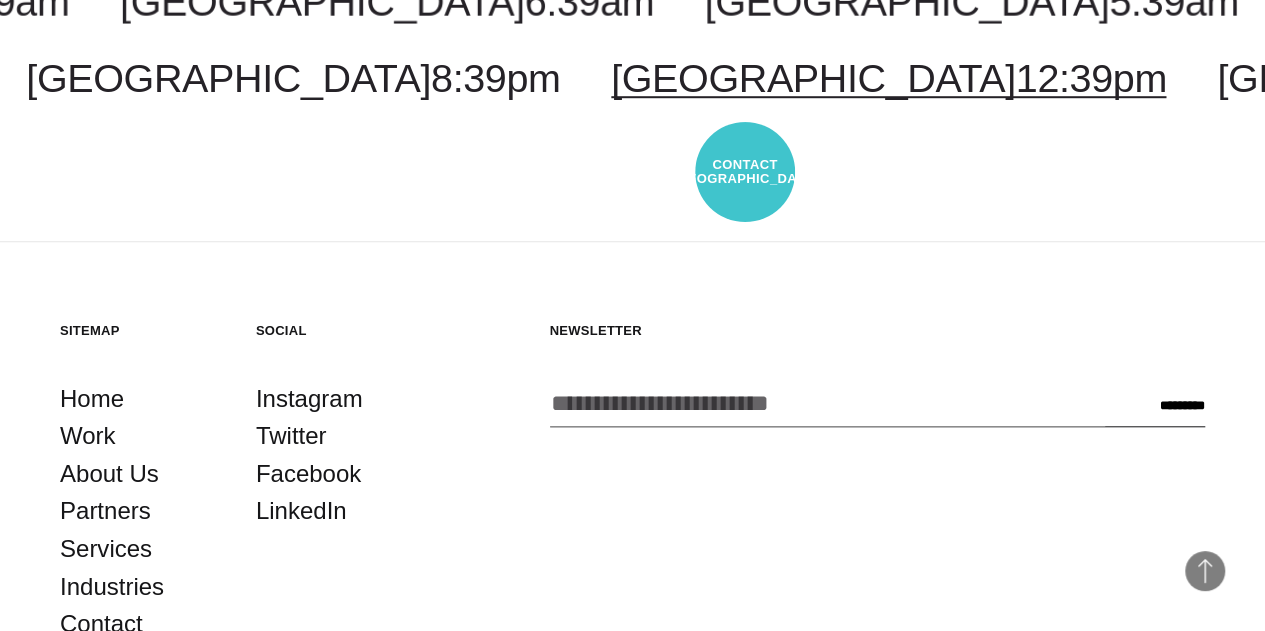 click on "London
12:39pm" at bounding box center [889, 78] 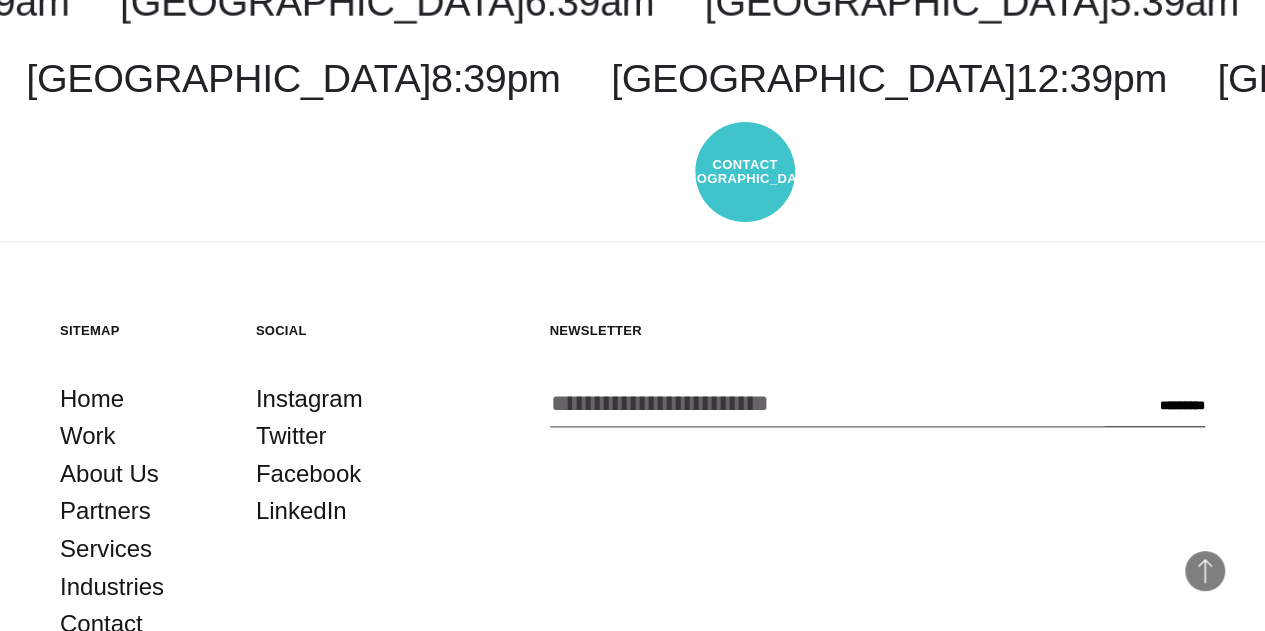 select on "******" 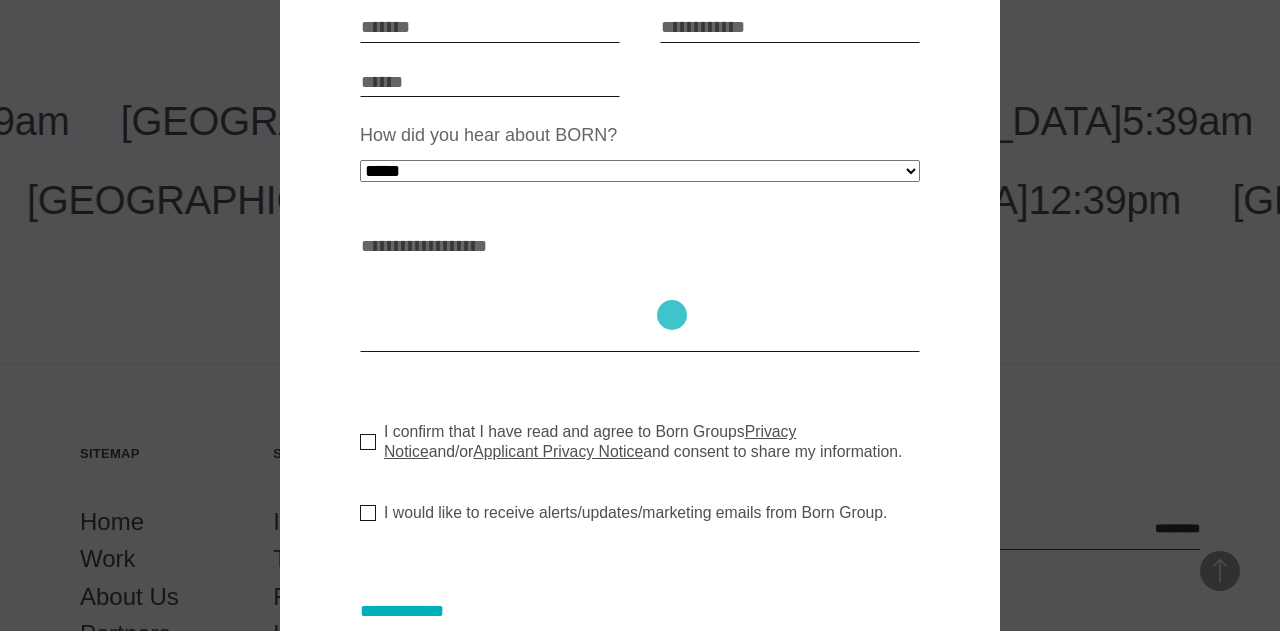 scroll, scrollTop: 658, scrollLeft: 0, axis: vertical 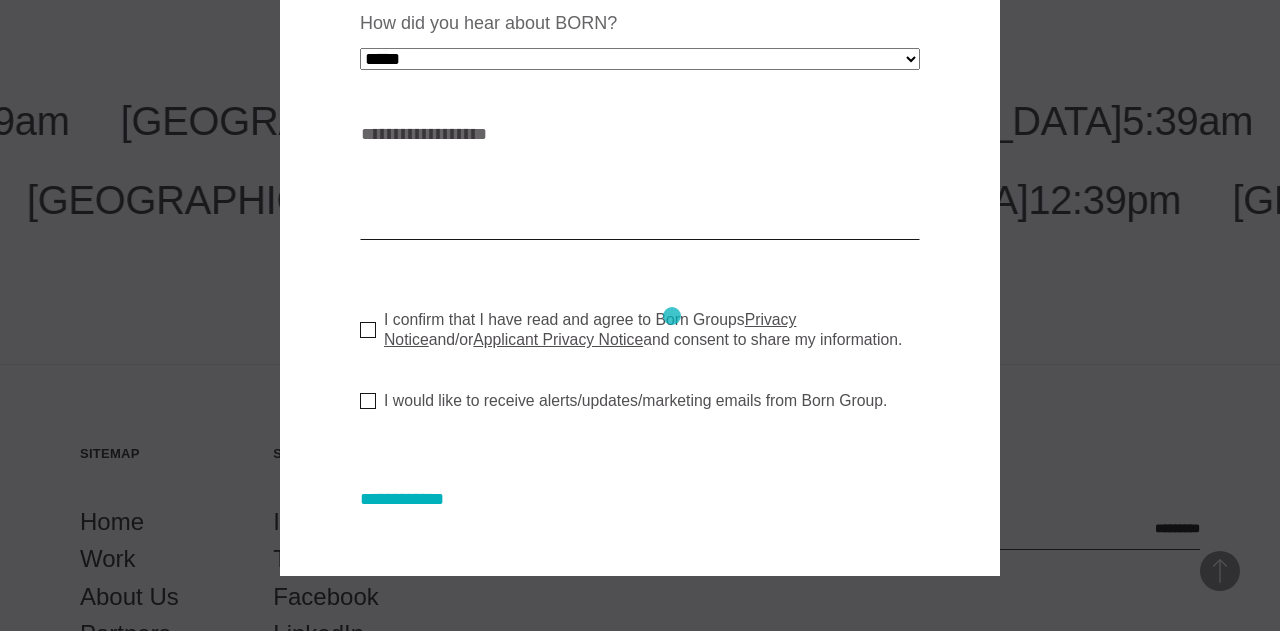type 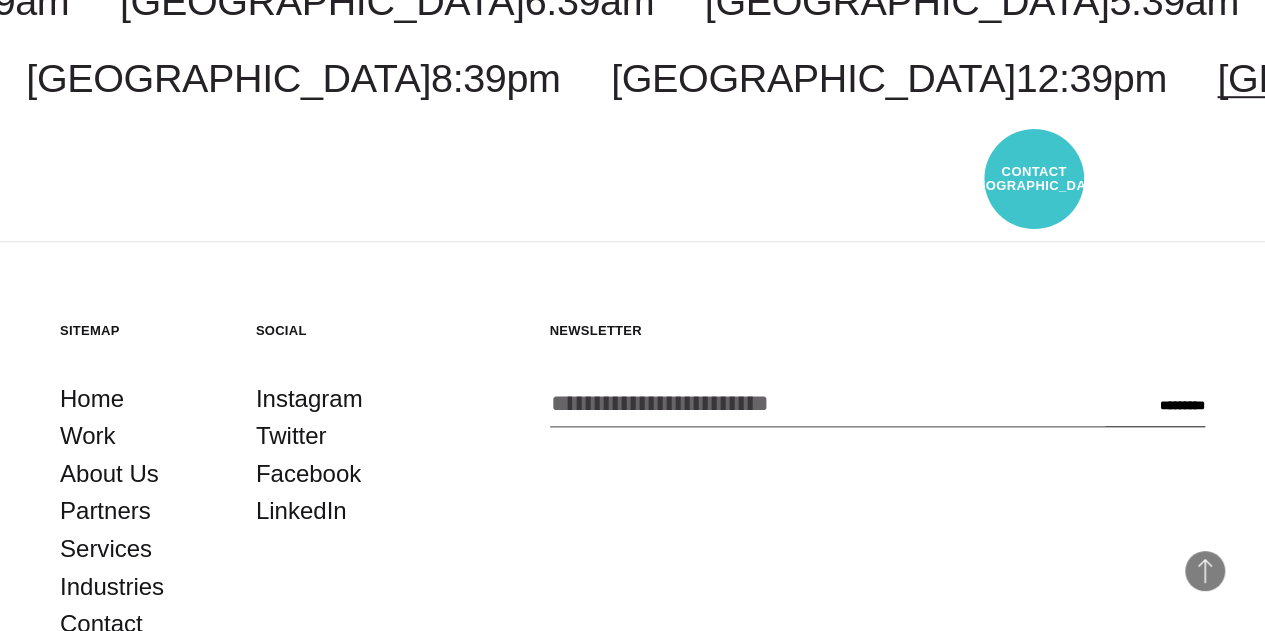 click on "Chennai
5:09pm" at bounding box center [1484, 78] 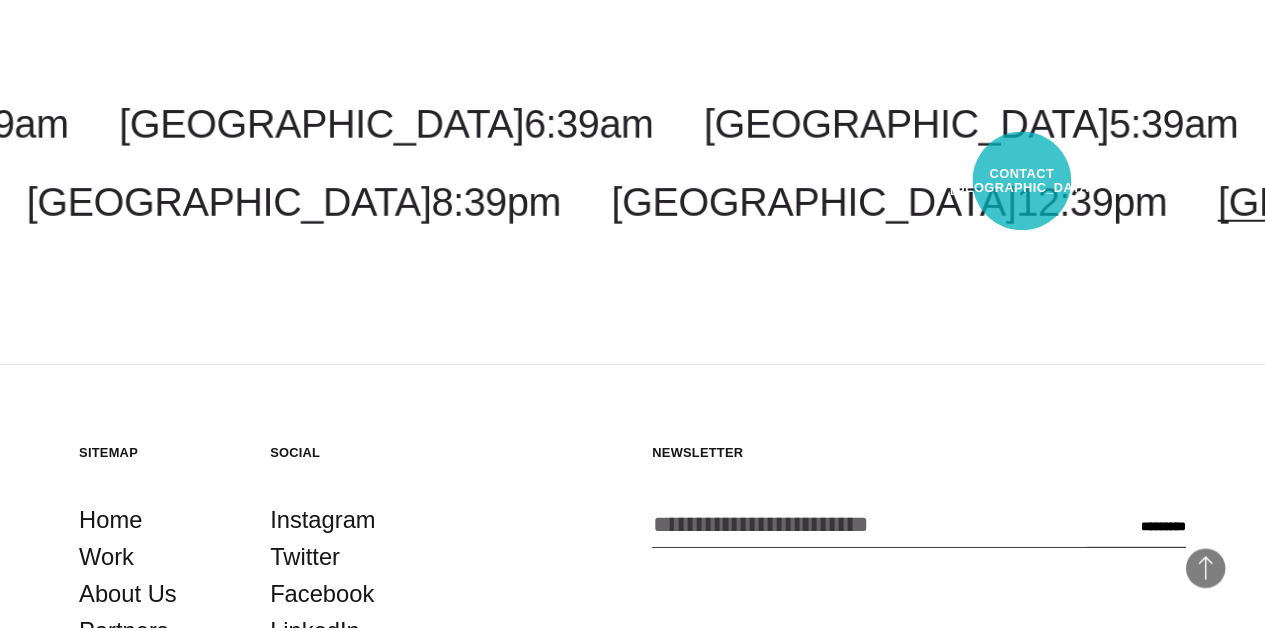 scroll, scrollTop: 0, scrollLeft: 0, axis: both 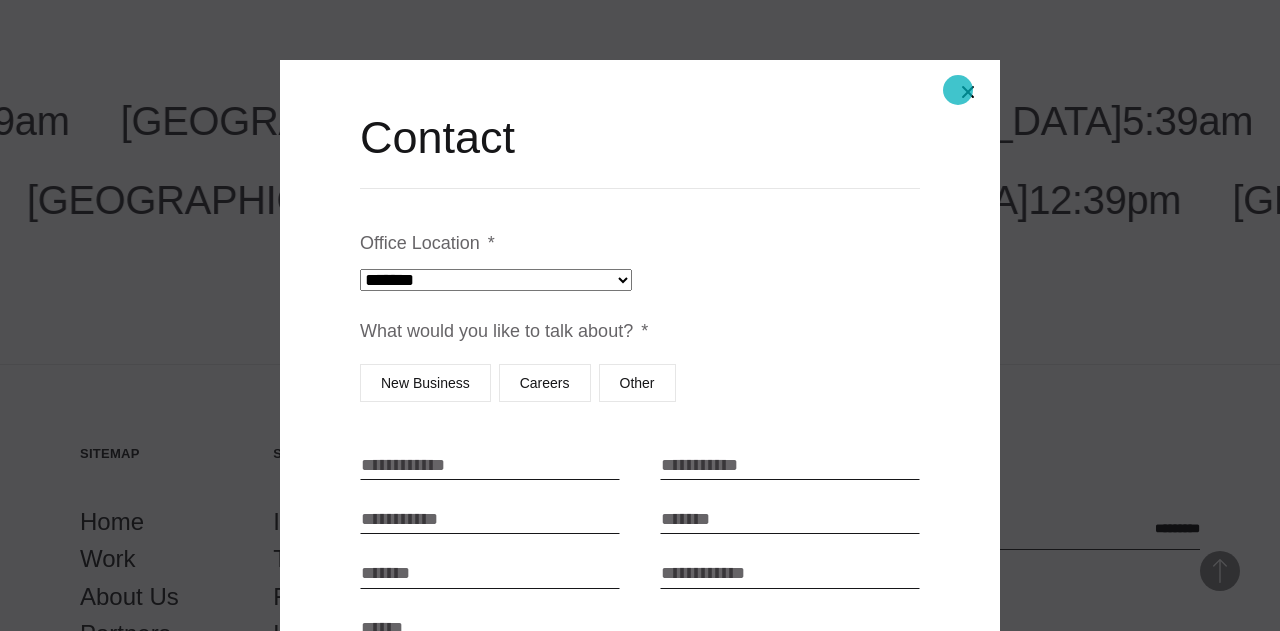click on "Close modal" at bounding box center (968, 92) 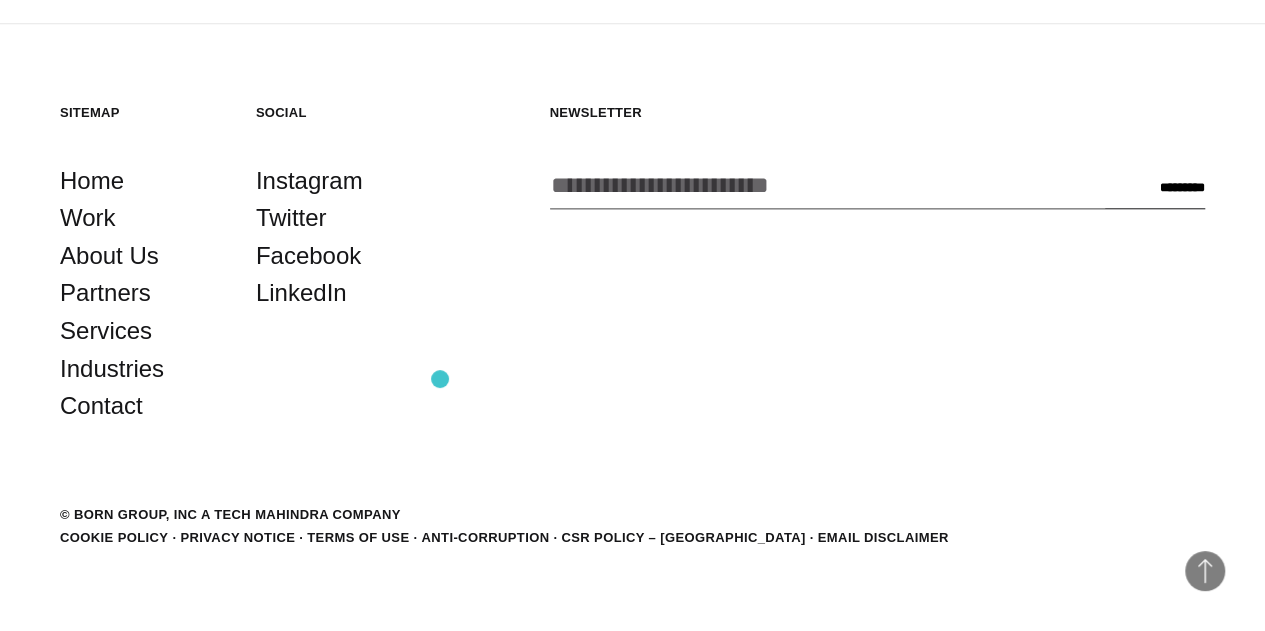 scroll, scrollTop: 4792, scrollLeft: 0, axis: vertical 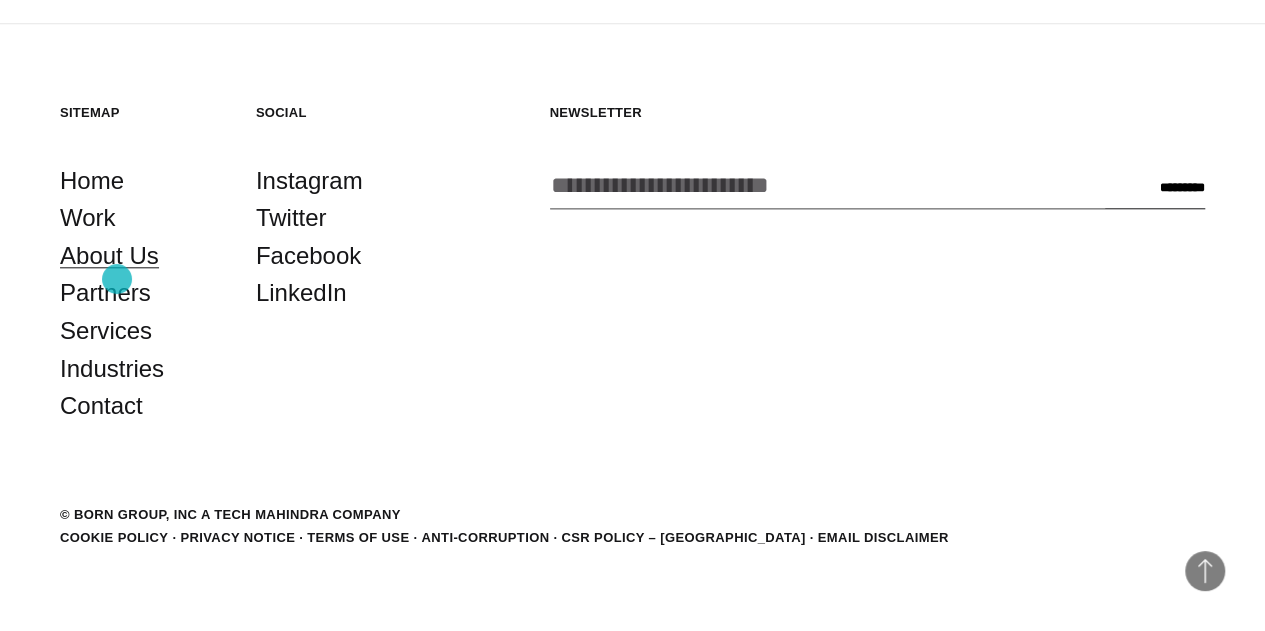 click on "About Us" at bounding box center (109, 256) 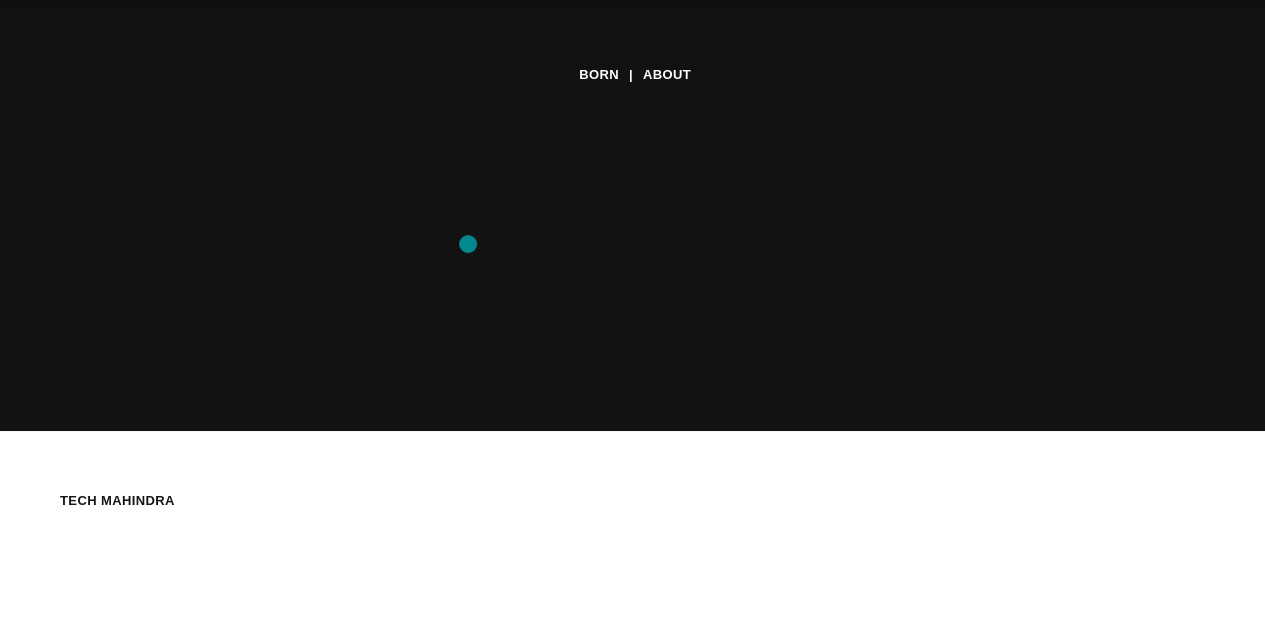 scroll, scrollTop: 0, scrollLeft: 0, axis: both 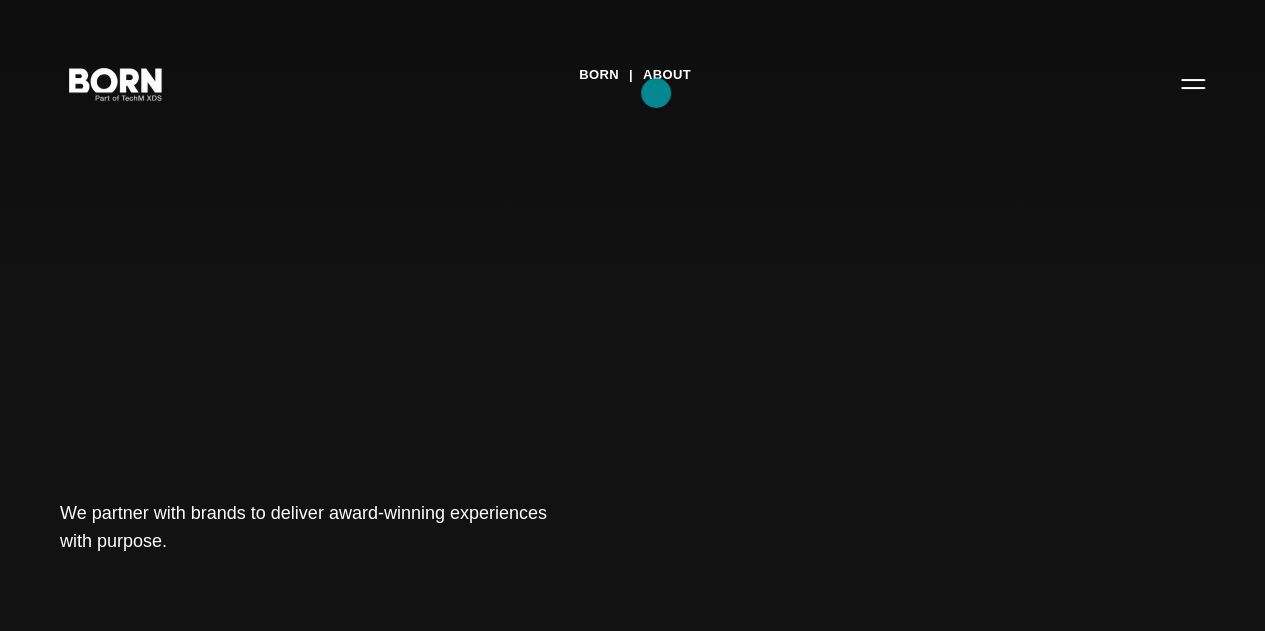 click on "About" at bounding box center [667, 75] 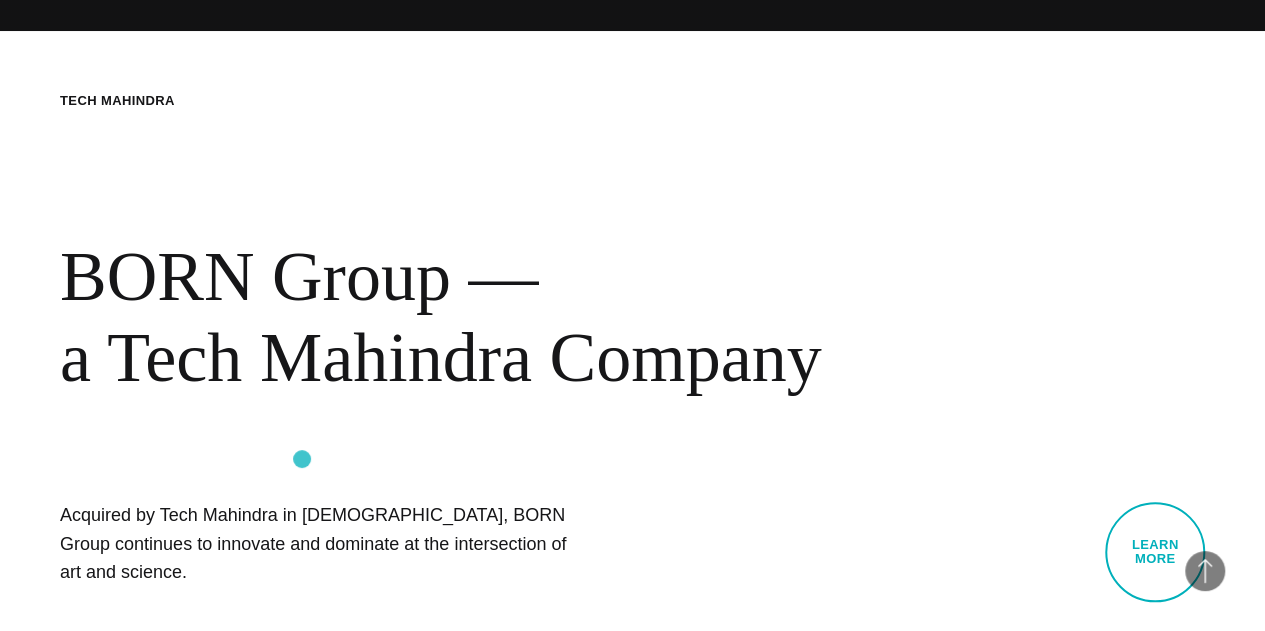 scroll, scrollTop: 700, scrollLeft: 0, axis: vertical 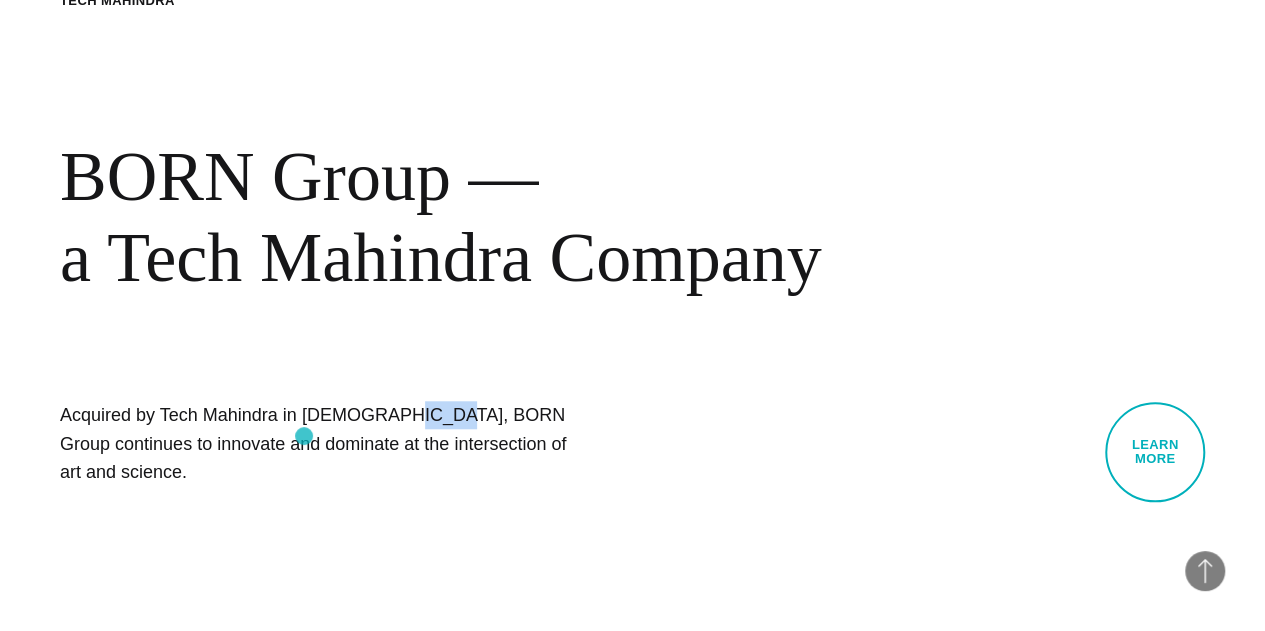 drag, startPoint x: 343, startPoint y: 434, endPoint x: 304, endPoint y: 436, distance: 39.051247 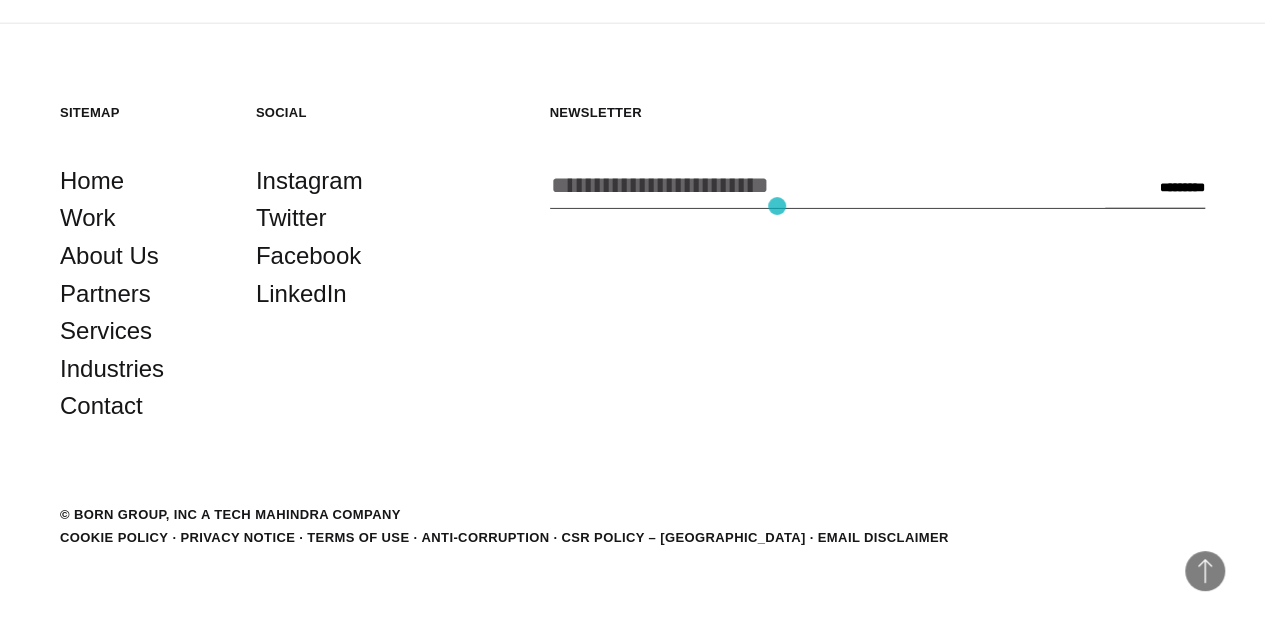 scroll, scrollTop: 6735, scrollLeft: 0, axis: vertical 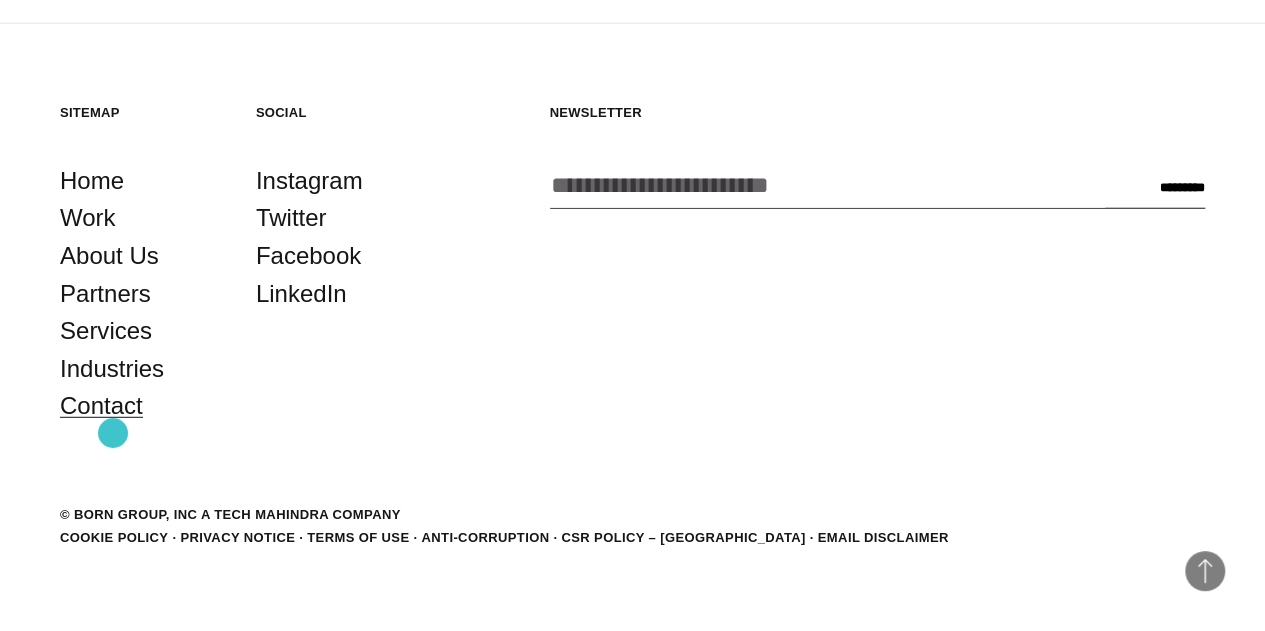 click on "Contact" at bounding box center (101, 406) 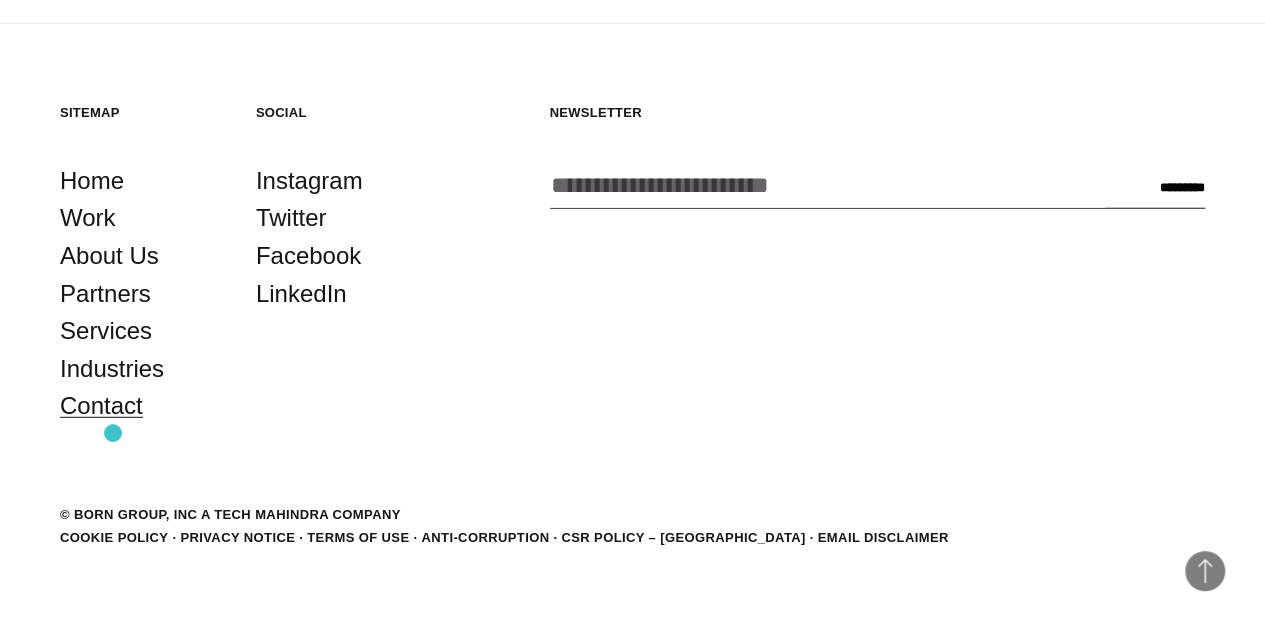 scroll, scrollTop: 6716, scrollLeft: 0, axis: vertical 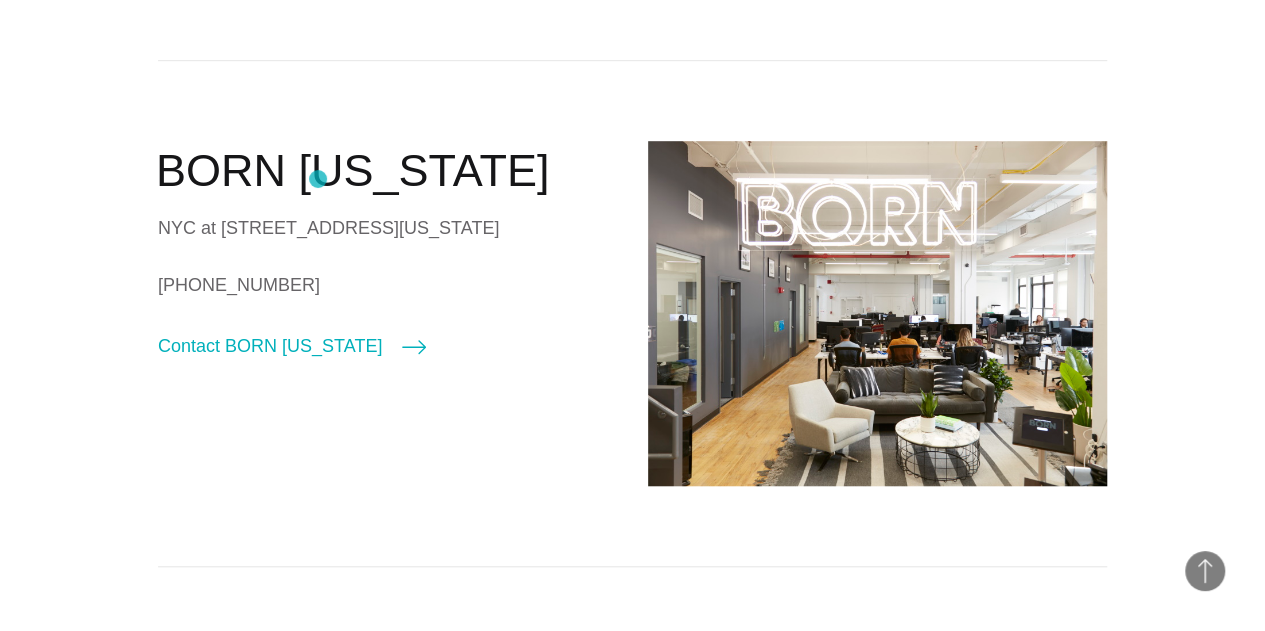 drag, startPoint x: 615, startPoint y: 181, endPoint x: 318, endPoint y: 179, distance: 297.00674 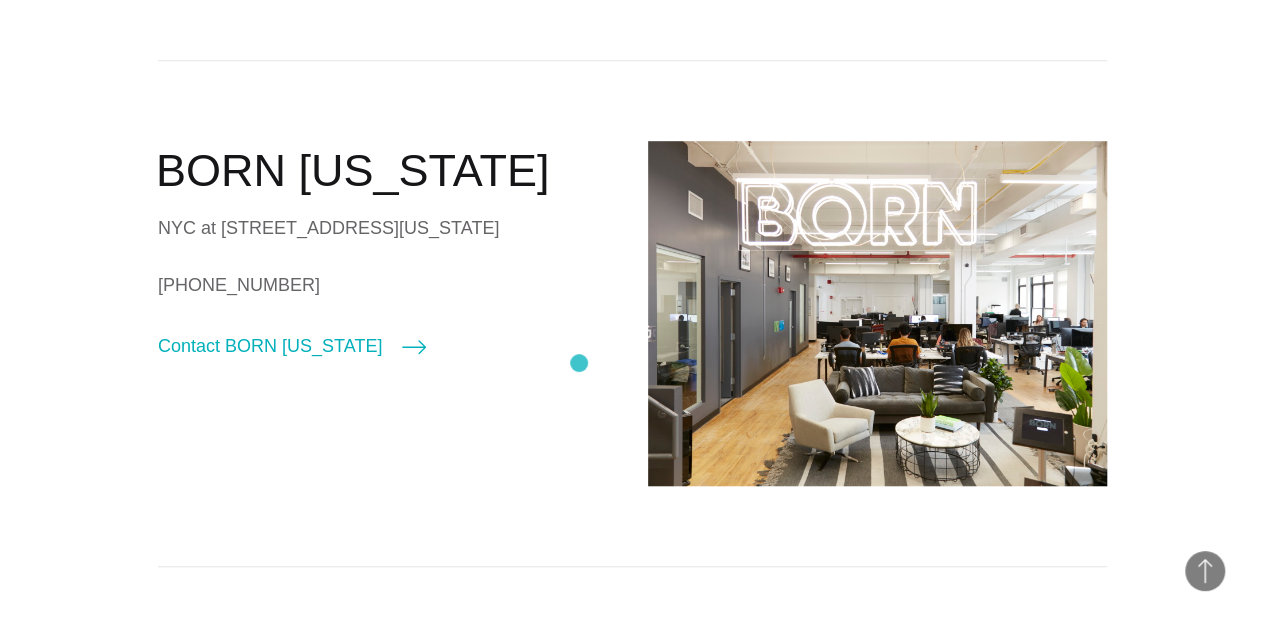 click on "BORN New York
NYC at 530 7th Avenue, Suite 801,
New York, NY, 10018
+1 (212)-203-9437
Contact BORN New York" at bounding box center (388, 250) 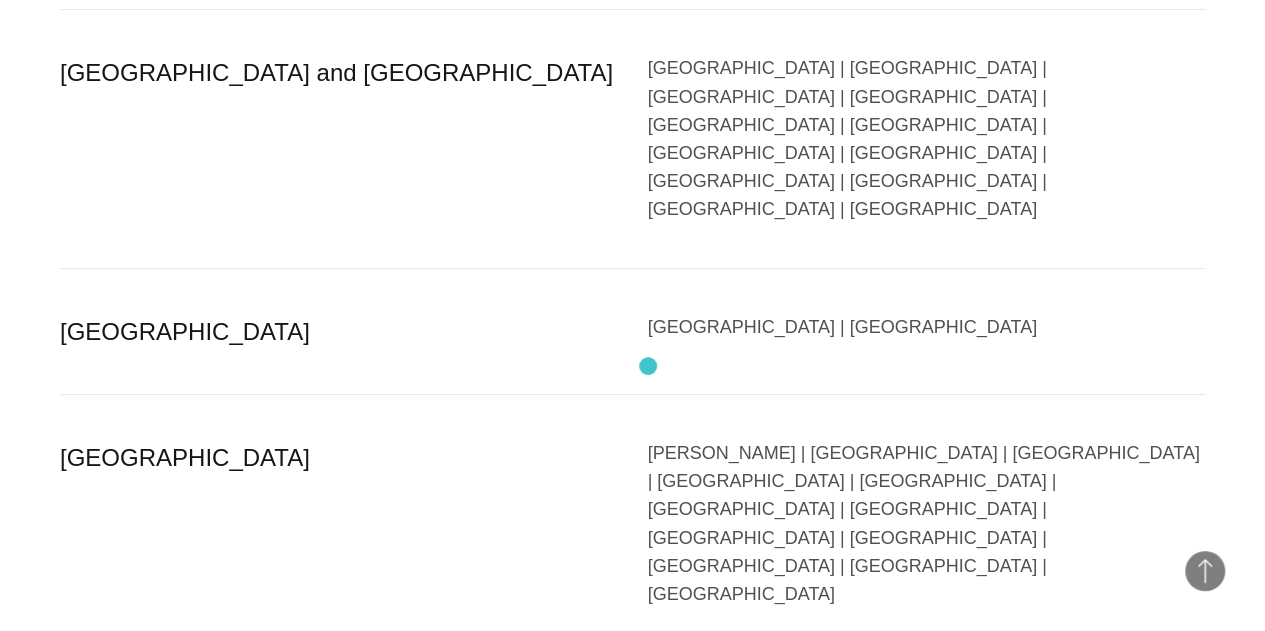 scroll, scrollTop: 4300, scrollLeft: 0, axis: vertical 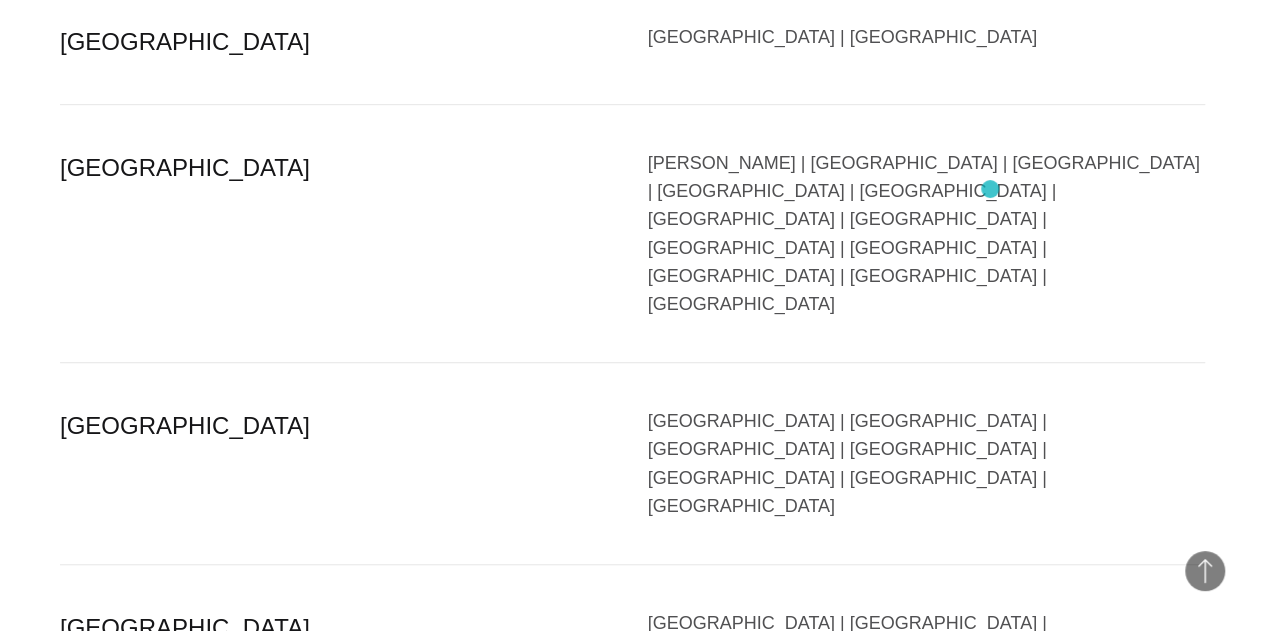 click on "Bangalore | Bhubaneswar | Chandigarh | Chennai | Gandhinagar | Gurgaon | Hyderabad | Kolkata | Mumbai | Mysore | Noida | Nagpur | Pune | Trivandrum | Visakhapatnam | Warangal" at bounding box center (927, 722) 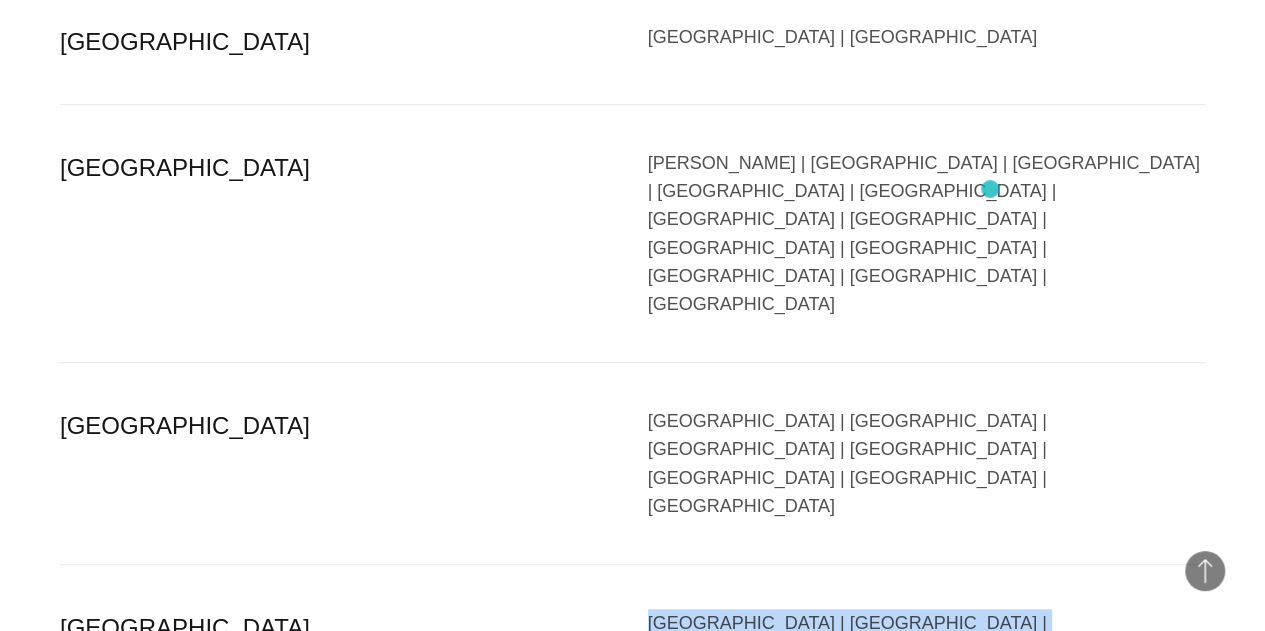 click on "Bangalore | Bhubaneswar | Chandigarh | Chennai | Gandhinagar | Gurgaon | Hyderabad | Kolkata | Mumbai | Mysore | Noida | Nagpur | Pune | Trivandrum | Visakhapatnam | Warangal" at bounding box center [927, 722] 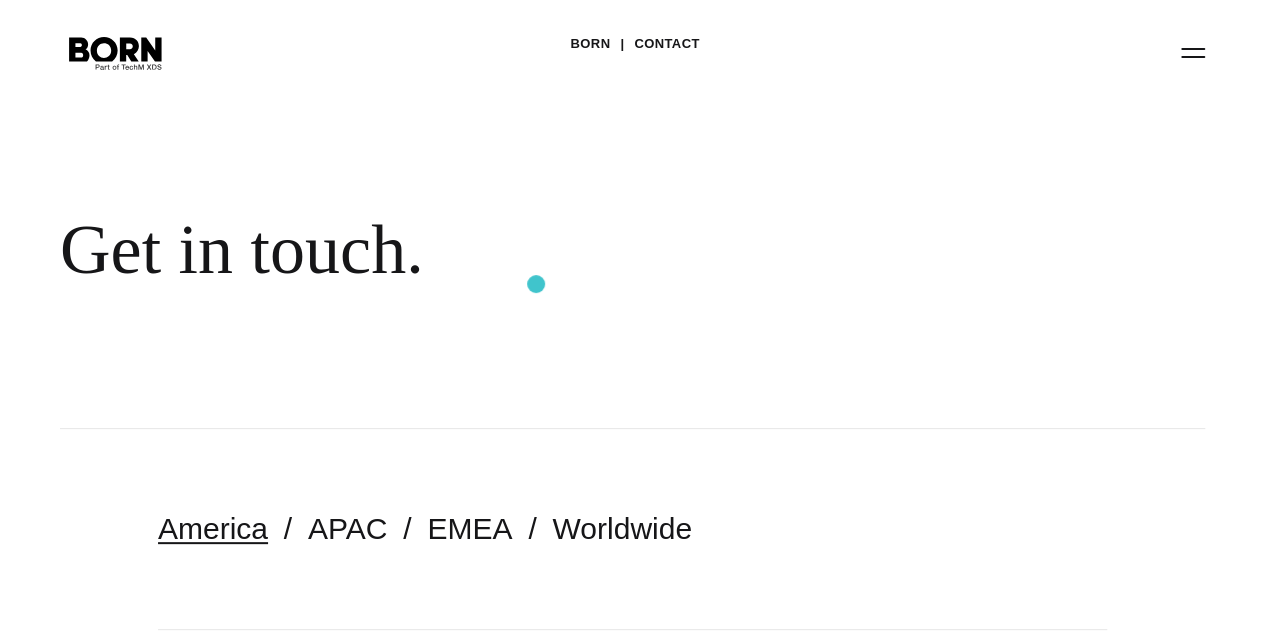 scroll, scrollTop: 0, scrollLeft: 0, axis: both 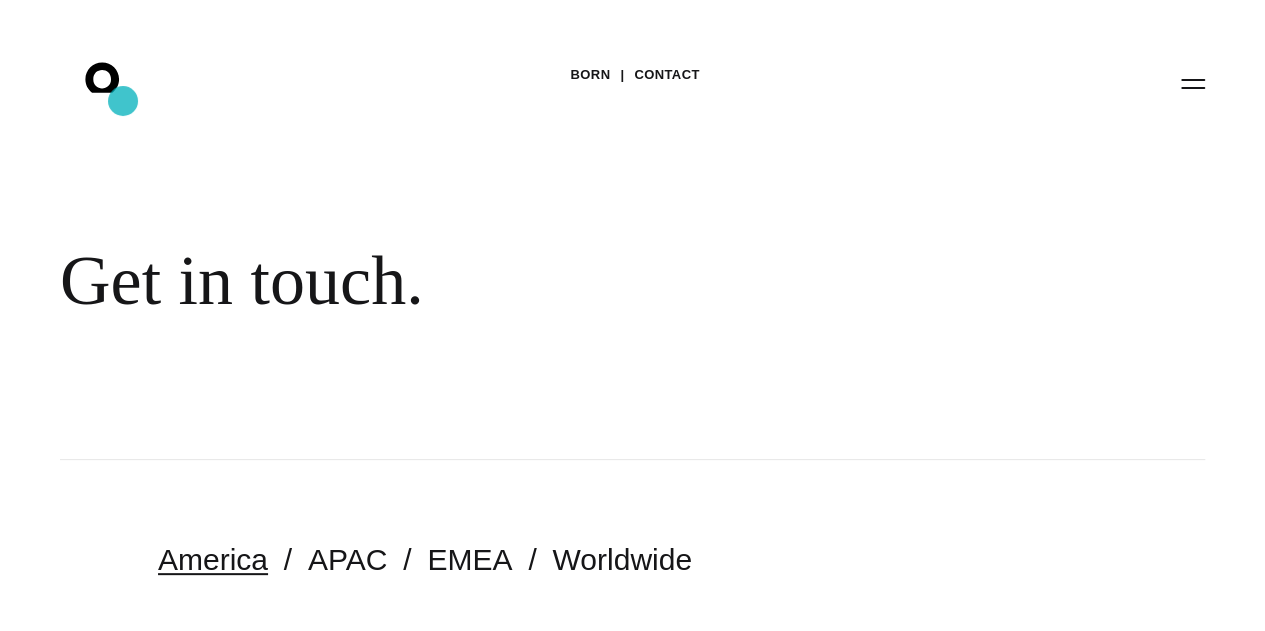 click on ".st0{display:none;}
.st1{display:inline;}
.st2{font-family:'HelveticaNeue-Medium';}
.st3{font-size:22.3355px;}
.st4{fill:#FFFFFF;}
.st5{fill:#CCCCCB;}
.st6{display:inline;fill:#FFFFFF;}" 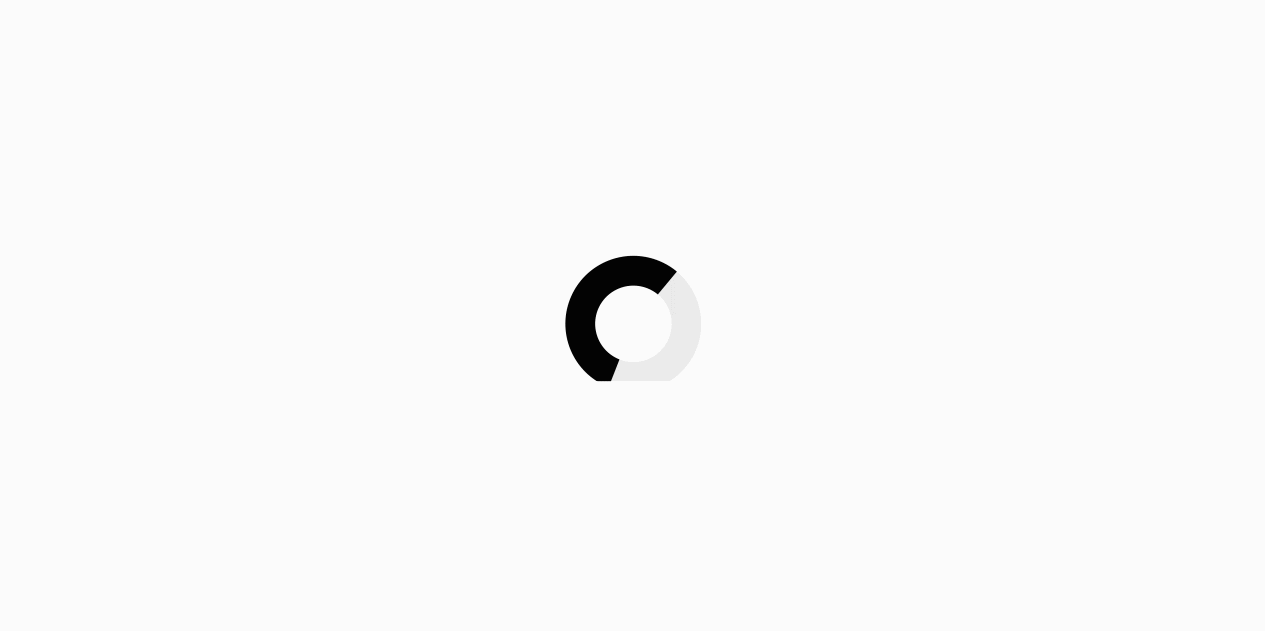 scroll, scrollTop: 0, scrollLeft: 0, axis: both 